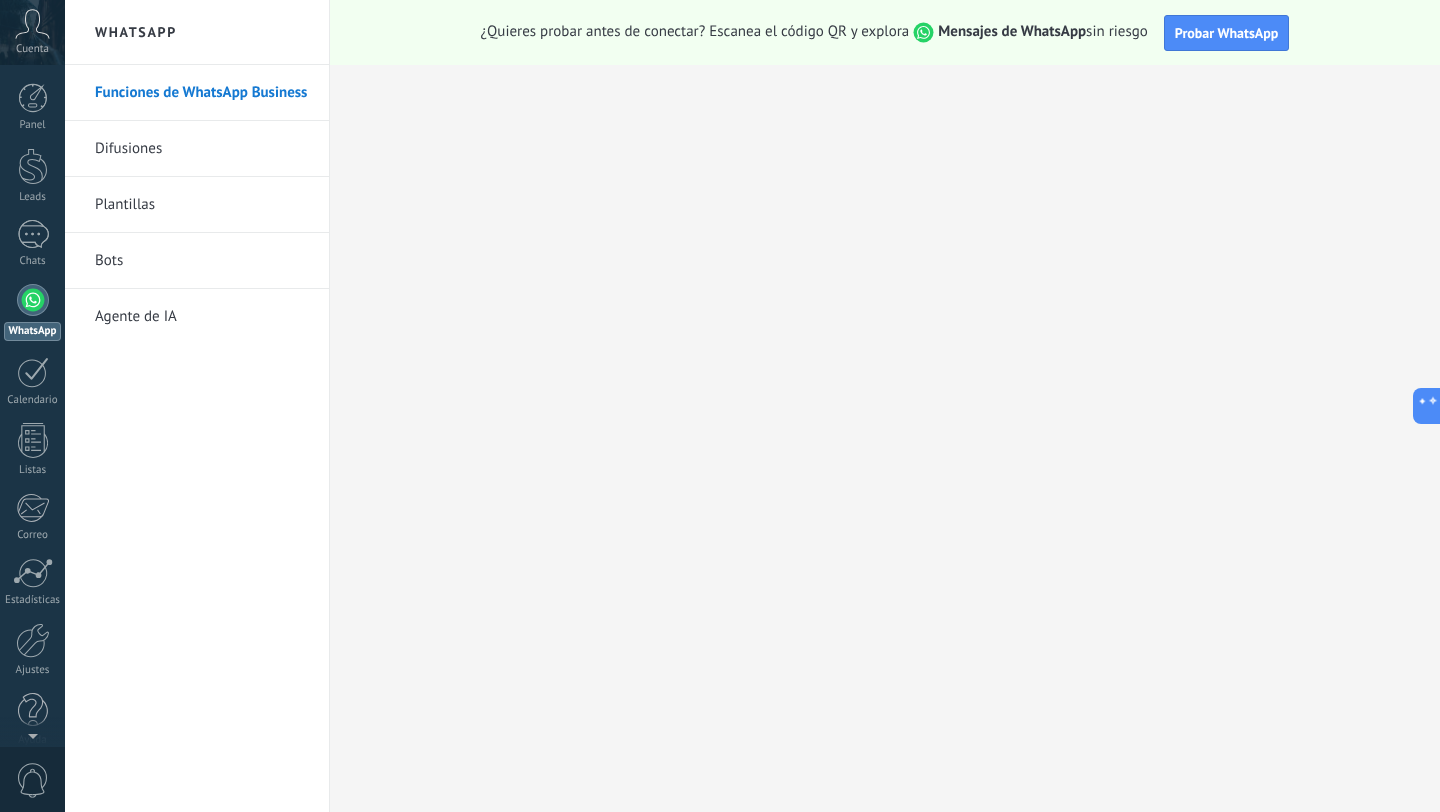 scroll, scrollTop: 0, scrollLeft: 0, axis: both 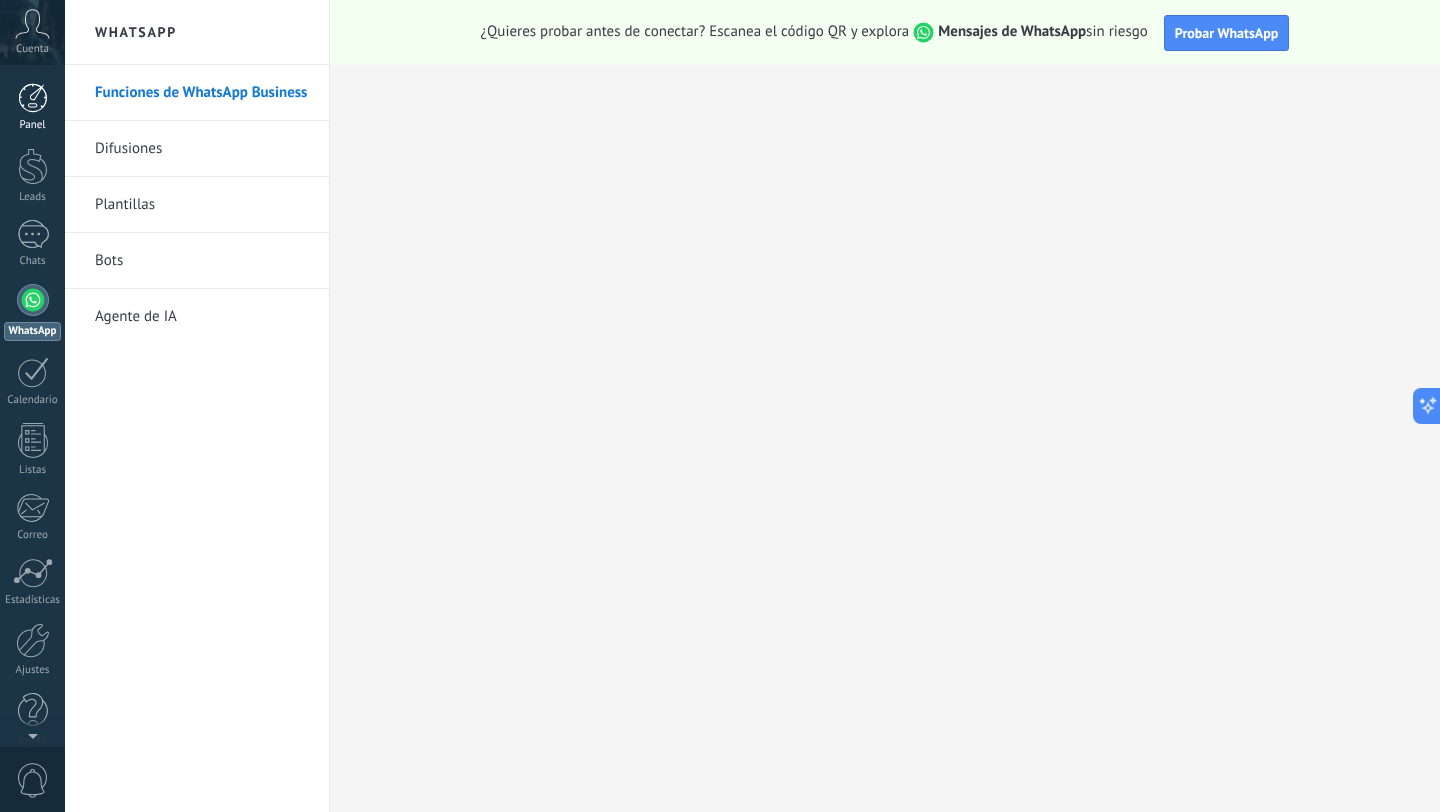 click at bounding box center (33, 98) 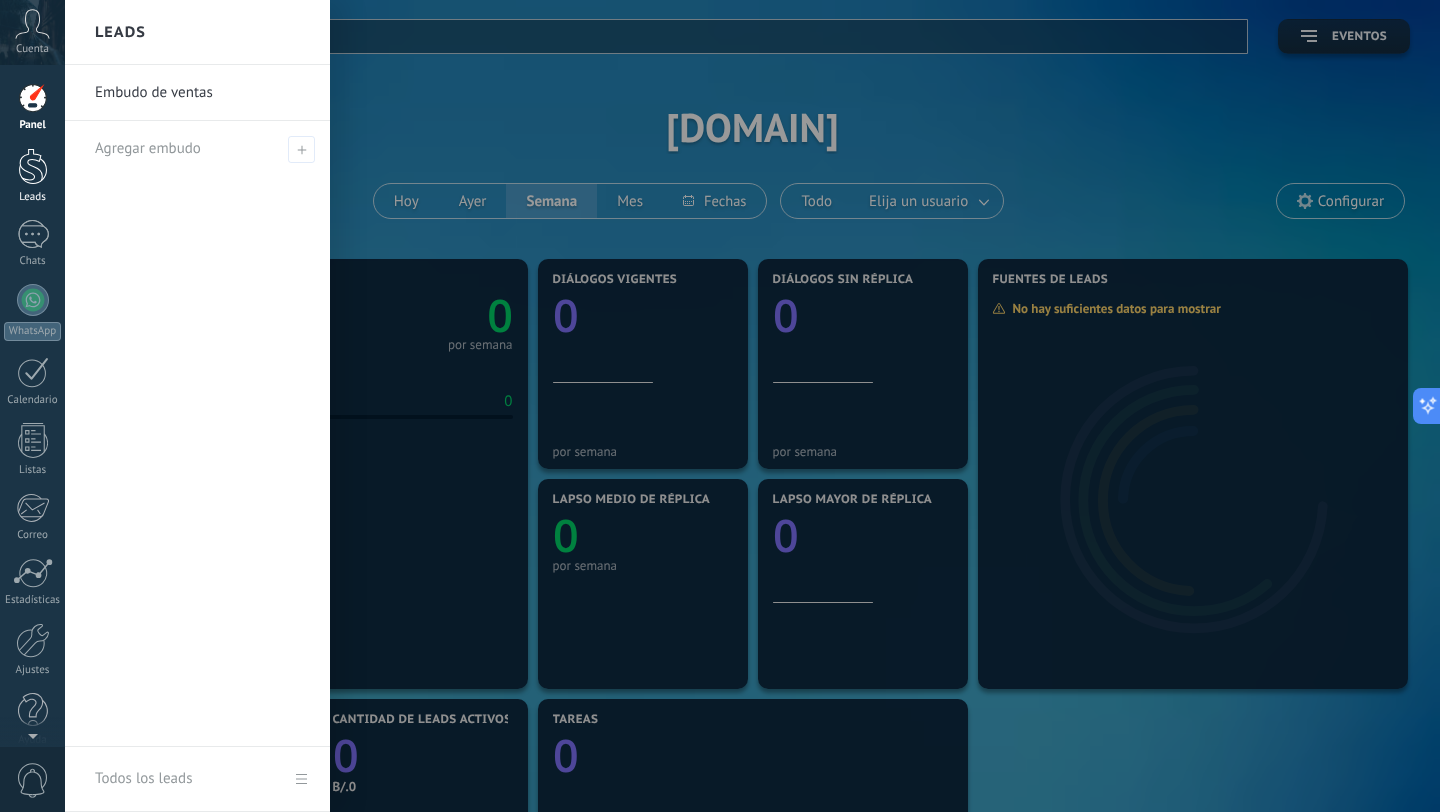 click at bounding box center [33, 166] 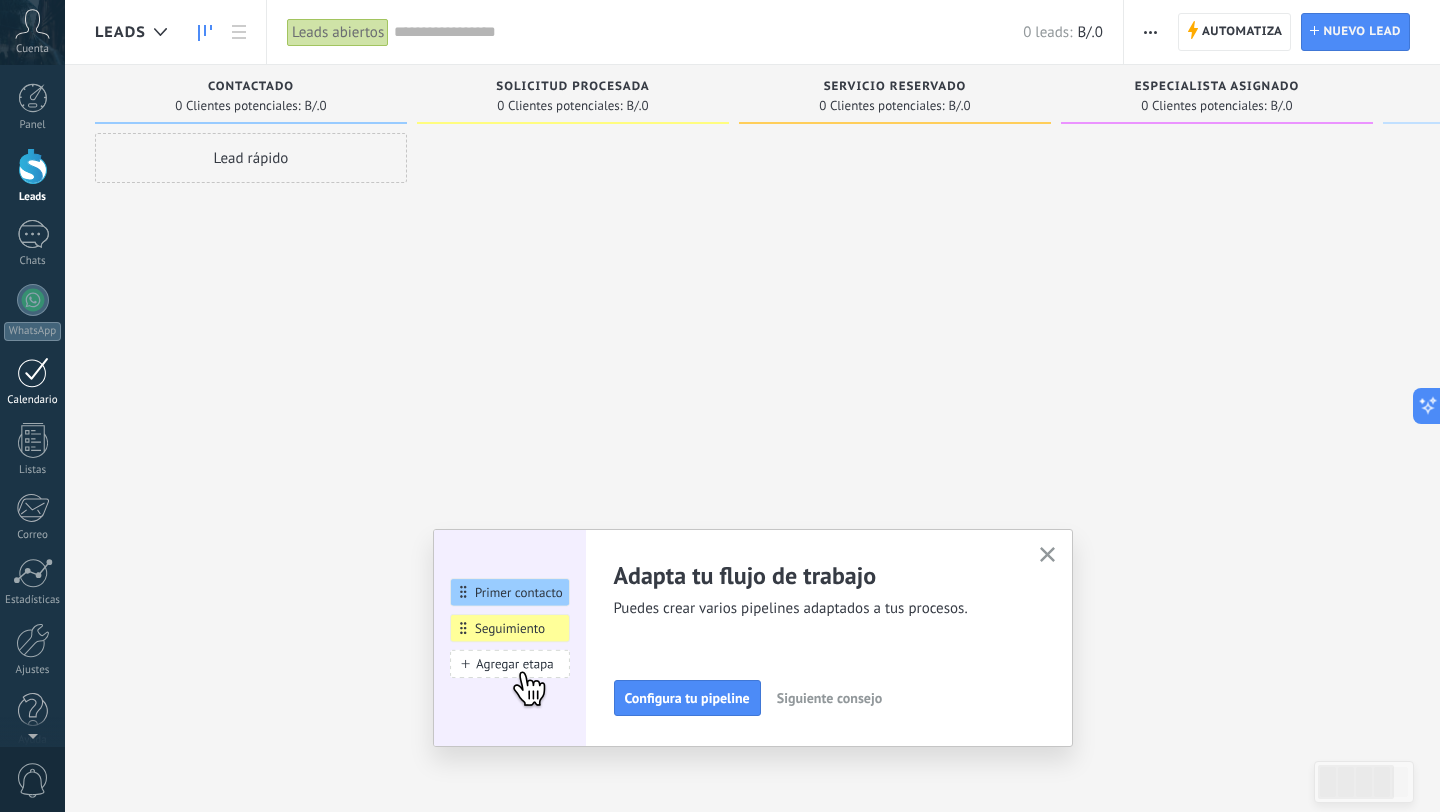 click at bounding box center [33, 372] 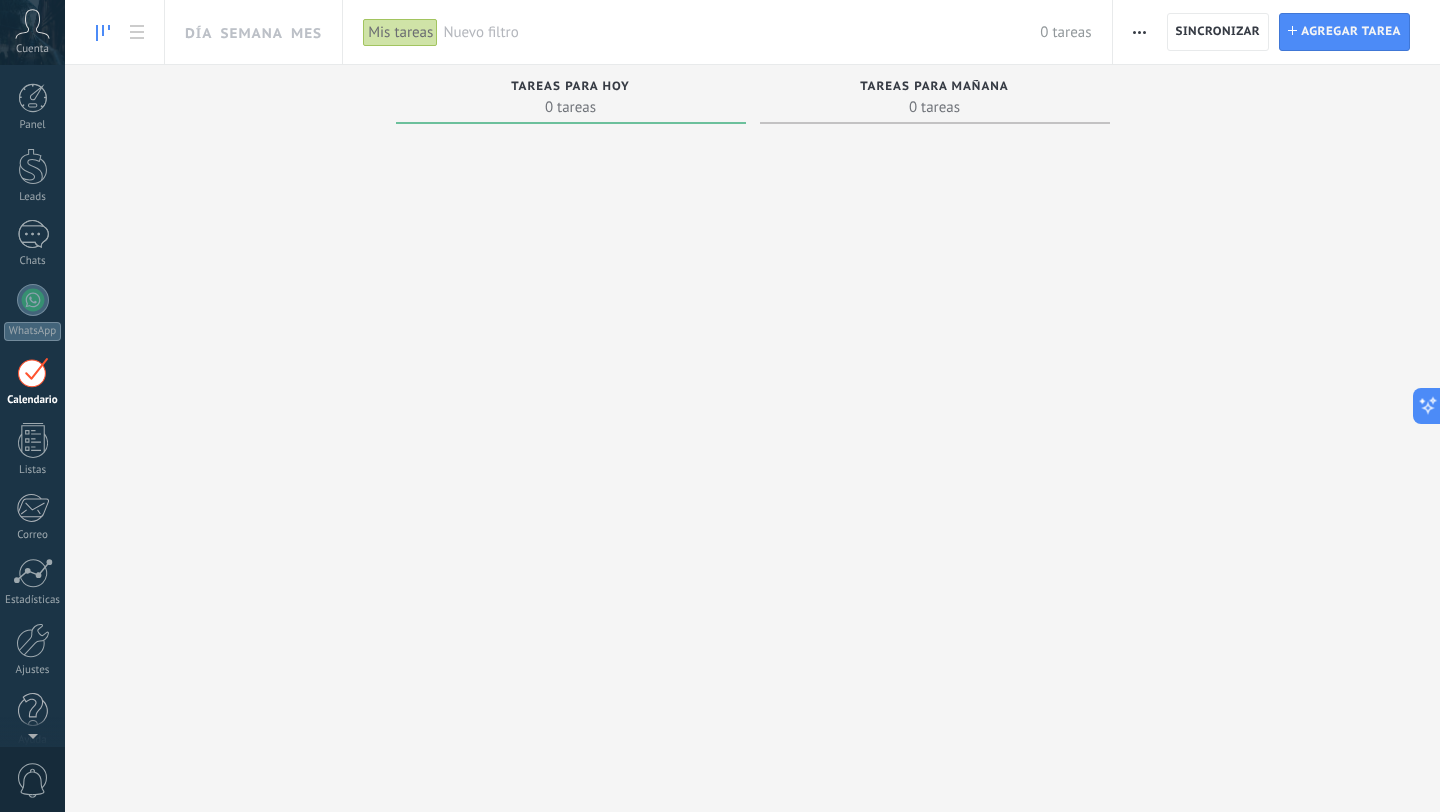 click on "Calendario" at bounding box center (32, 382) 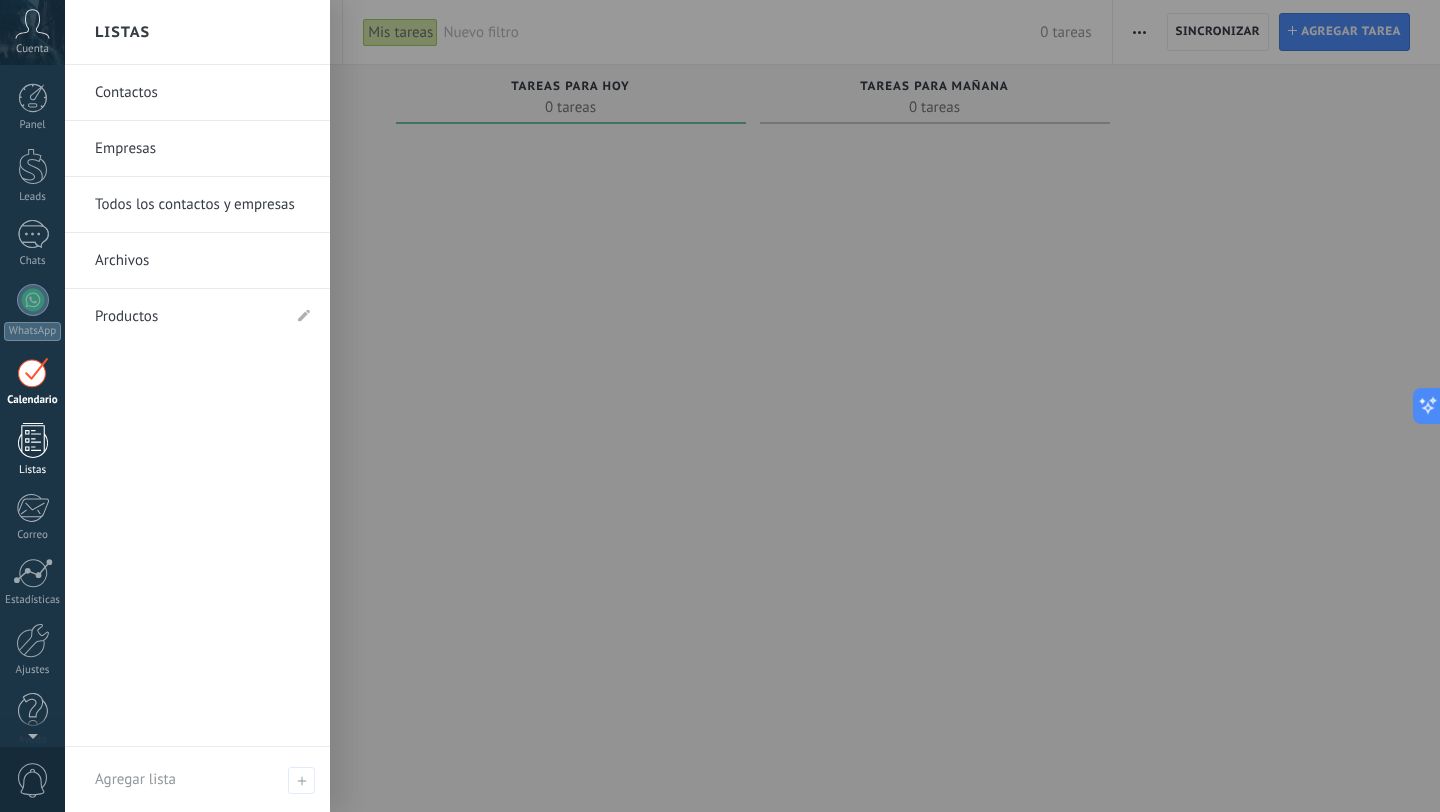 click at bounding box center [33, 440] 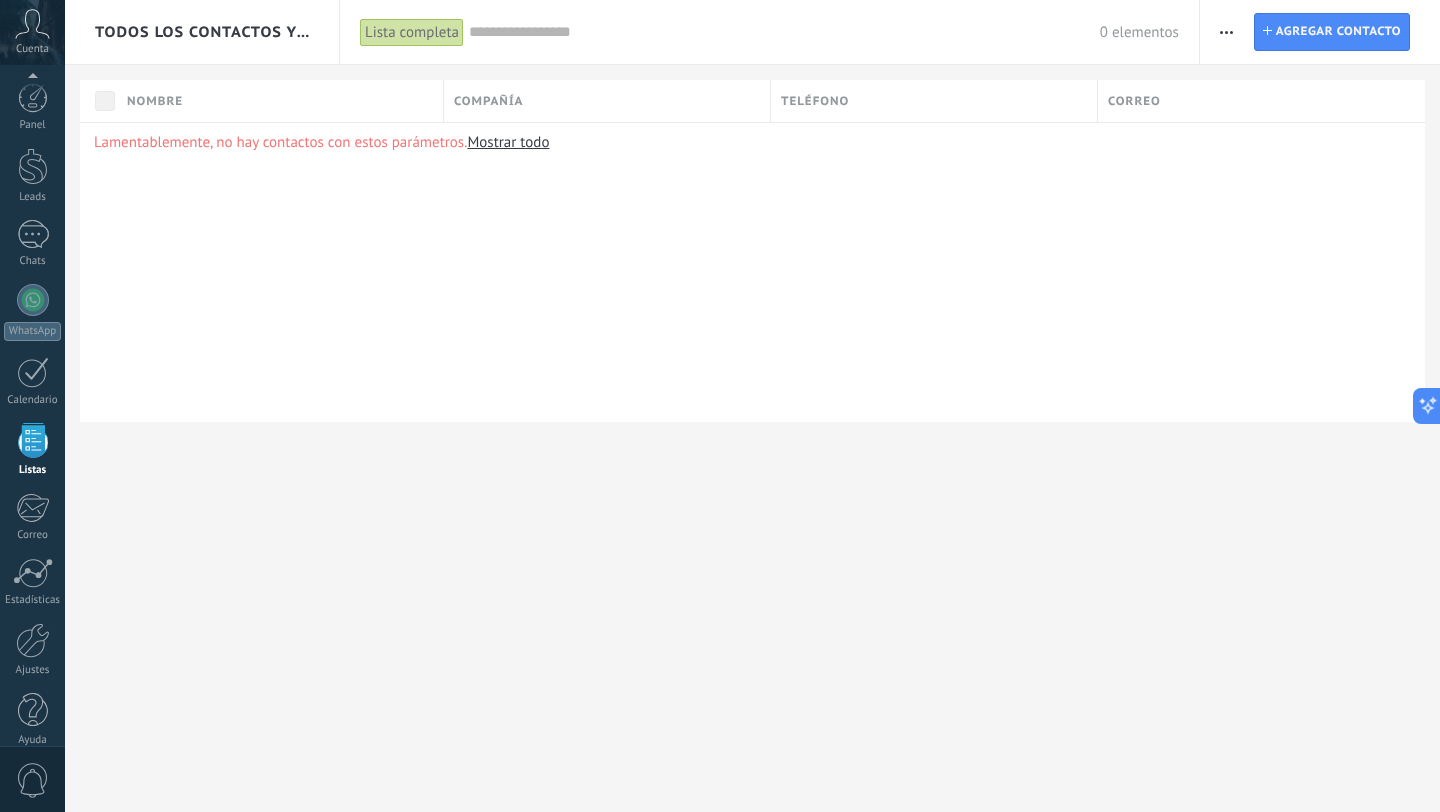 scroll, scrollTop: 20, scrollLeft: 0, axis: vertical 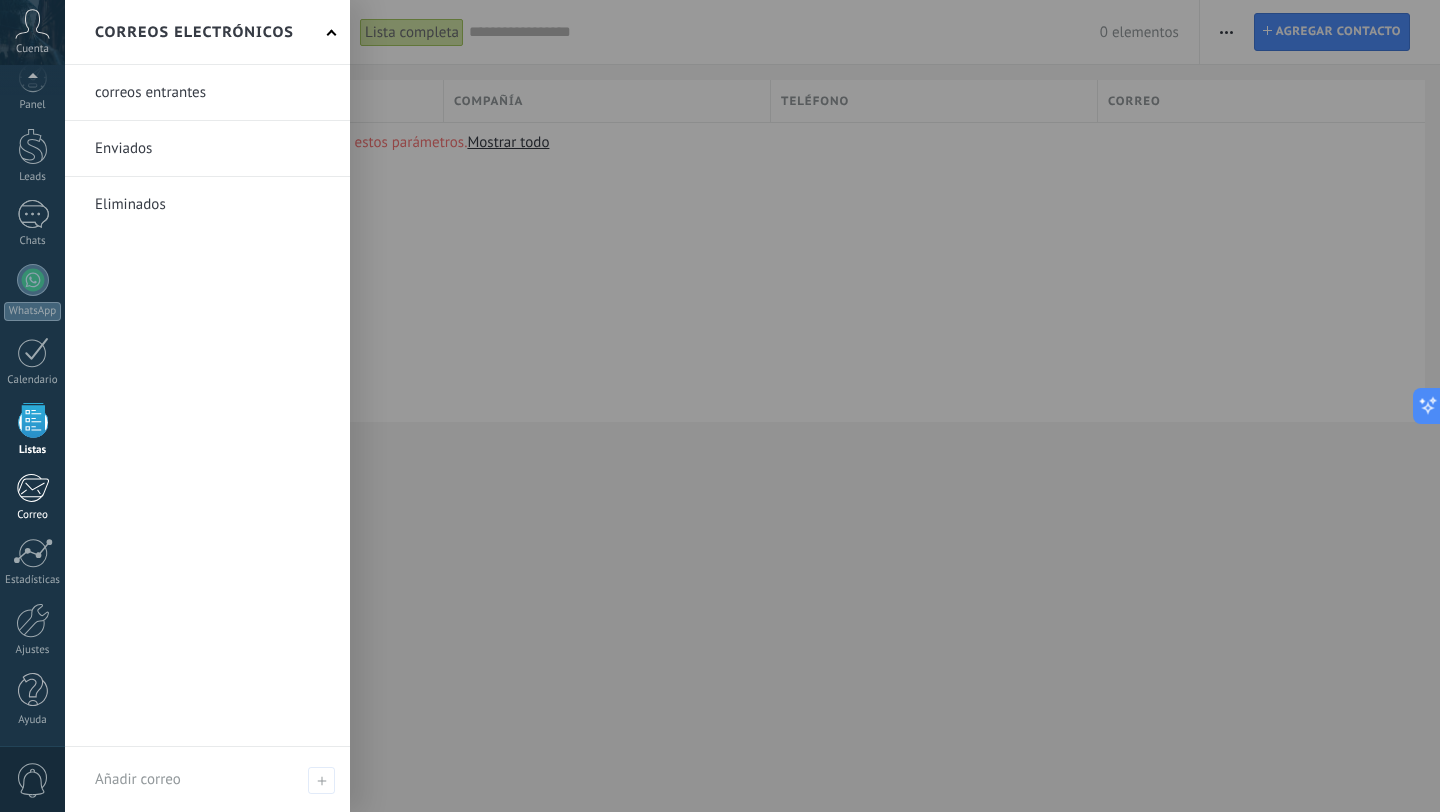 click at bounding box center [32, 488] 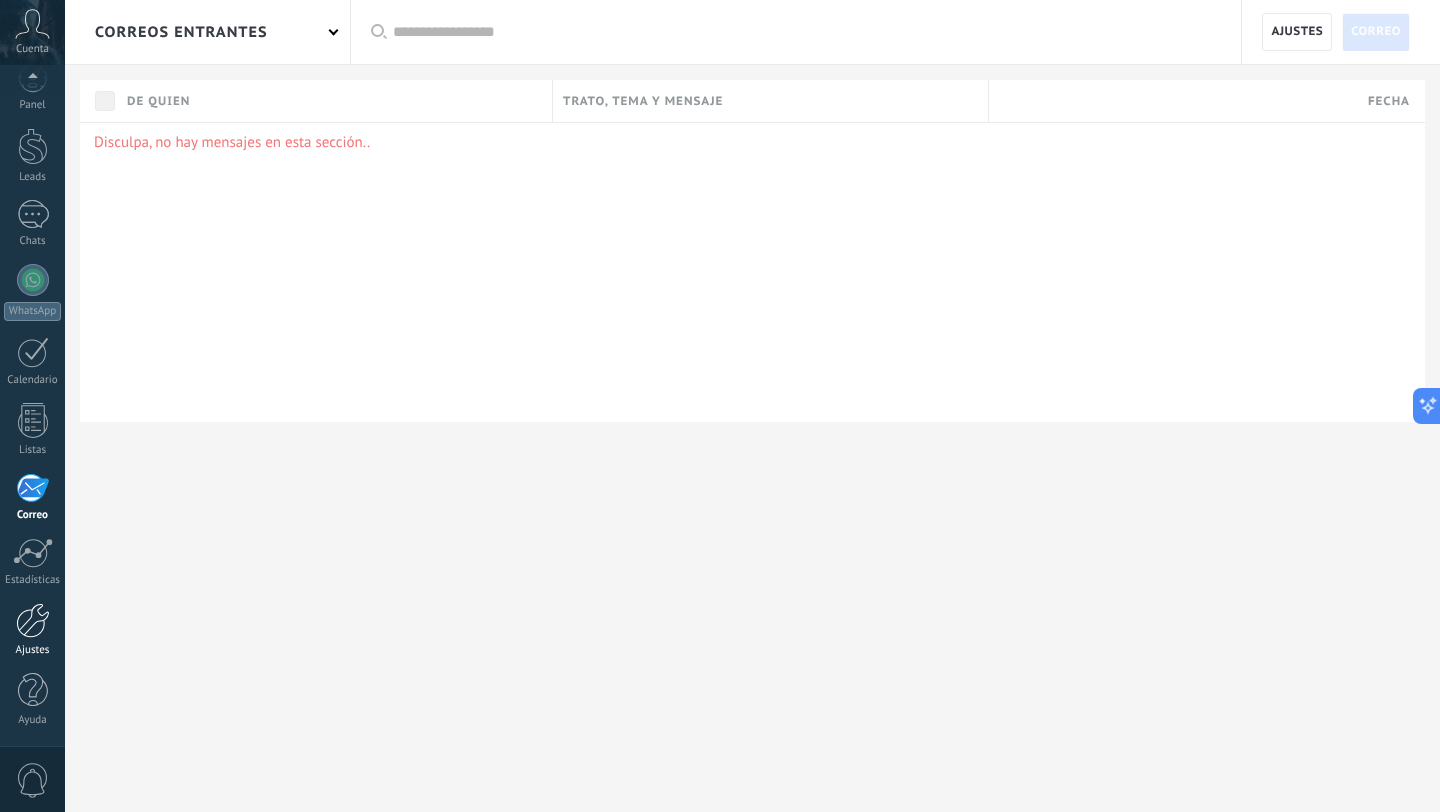 click at bounding box center [33, 620] 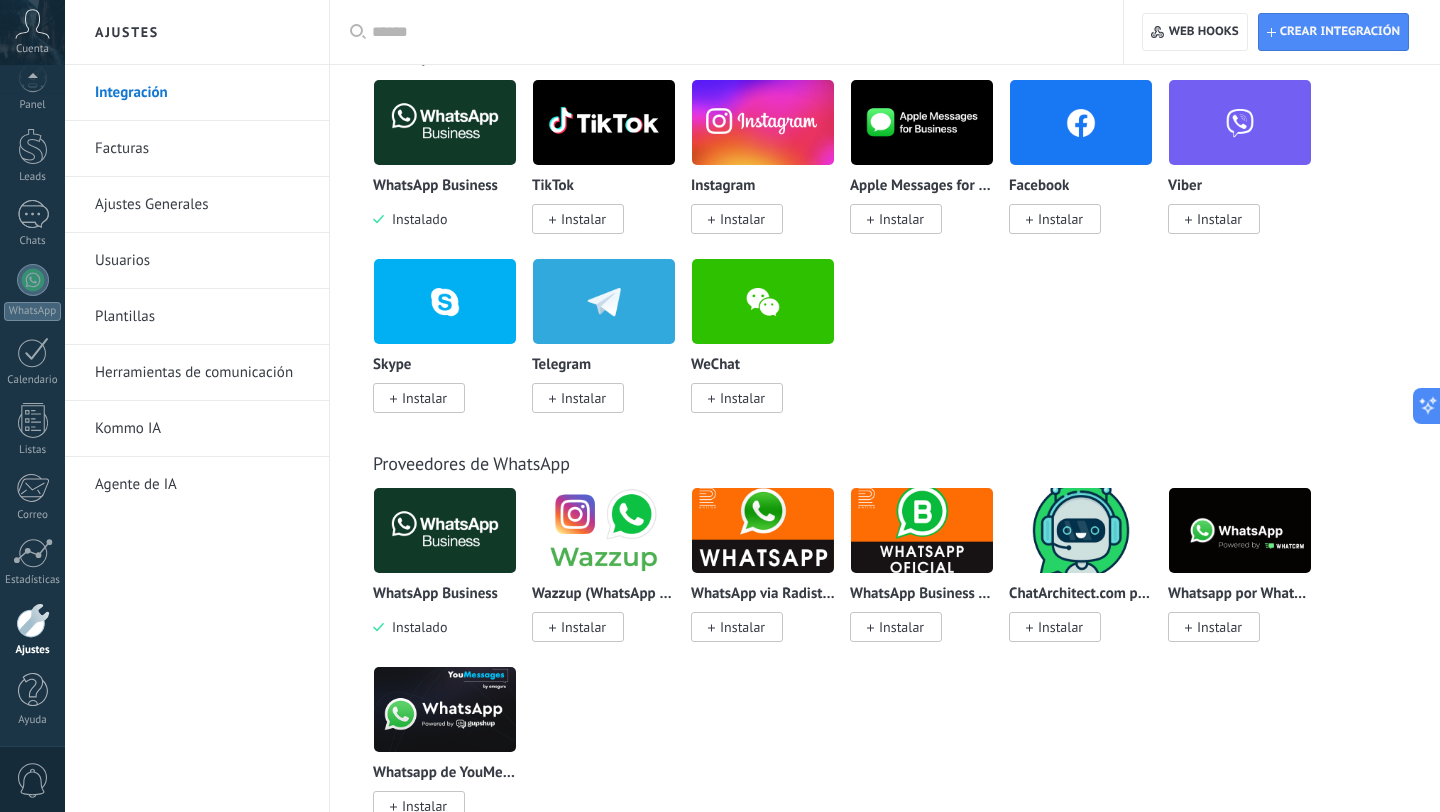 scroll, scrollTop: 440, scrollLeft: 0, axis: vertical 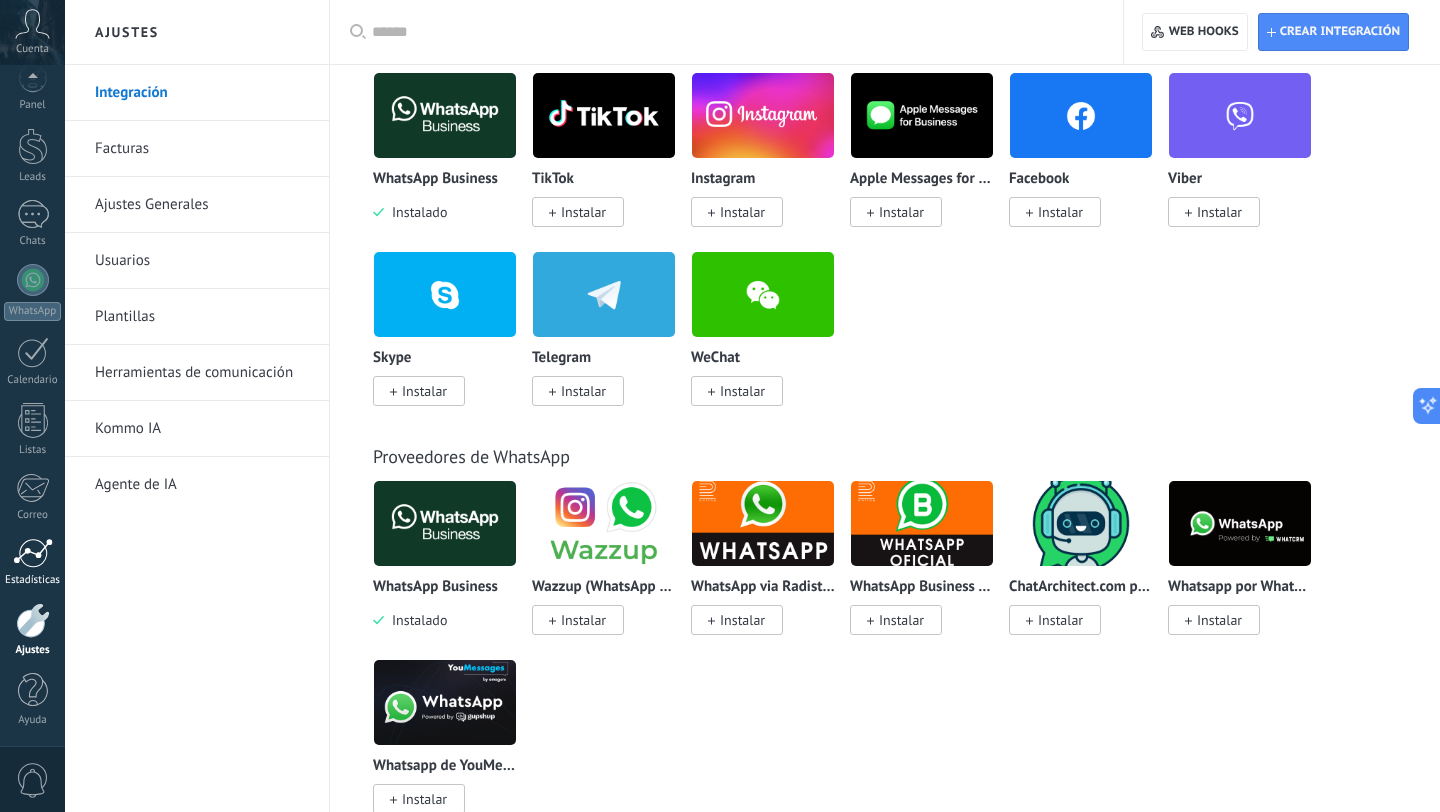 click at bounding box center [33, 553] 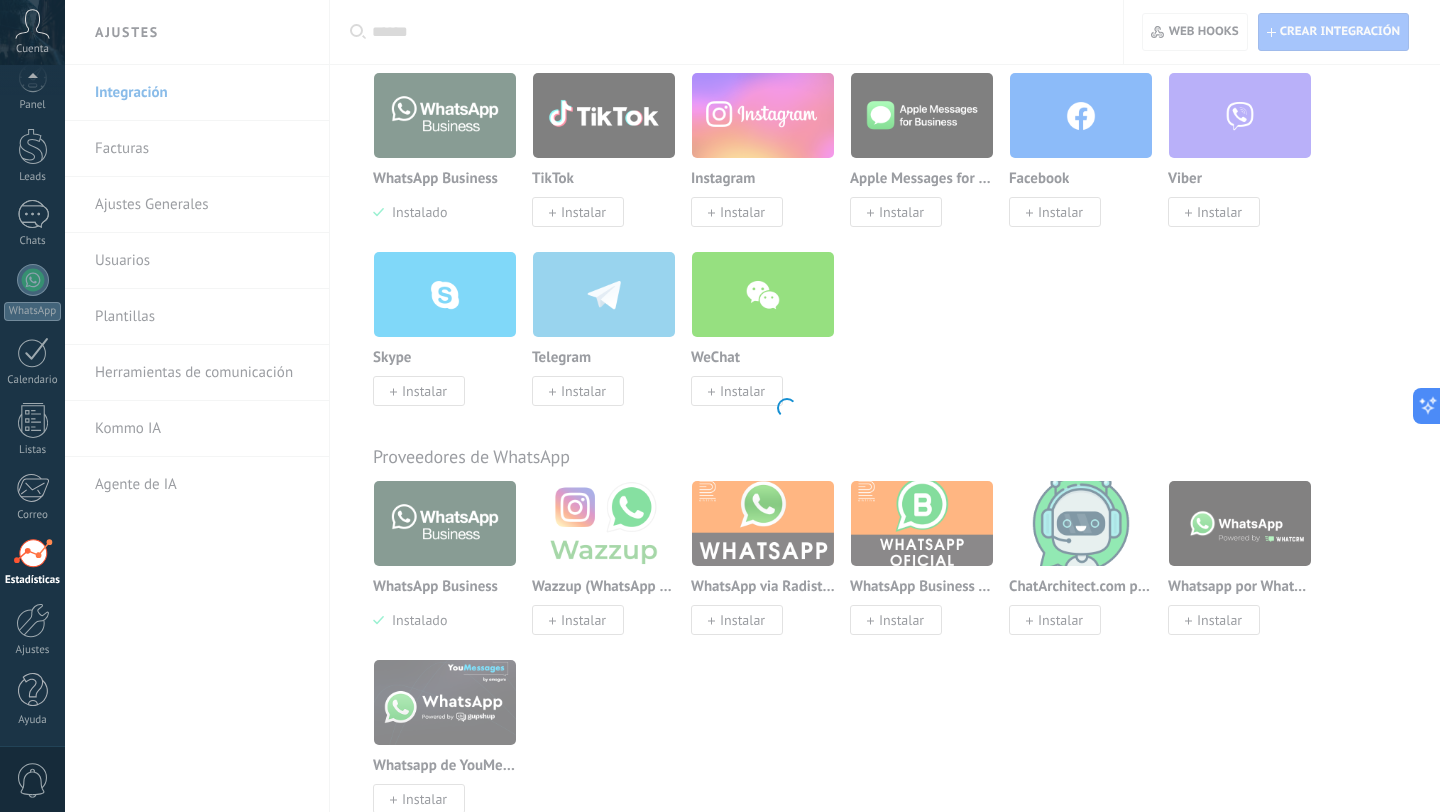 scroll, scrollTop: 0, scrollLeft: 0, axis: both 